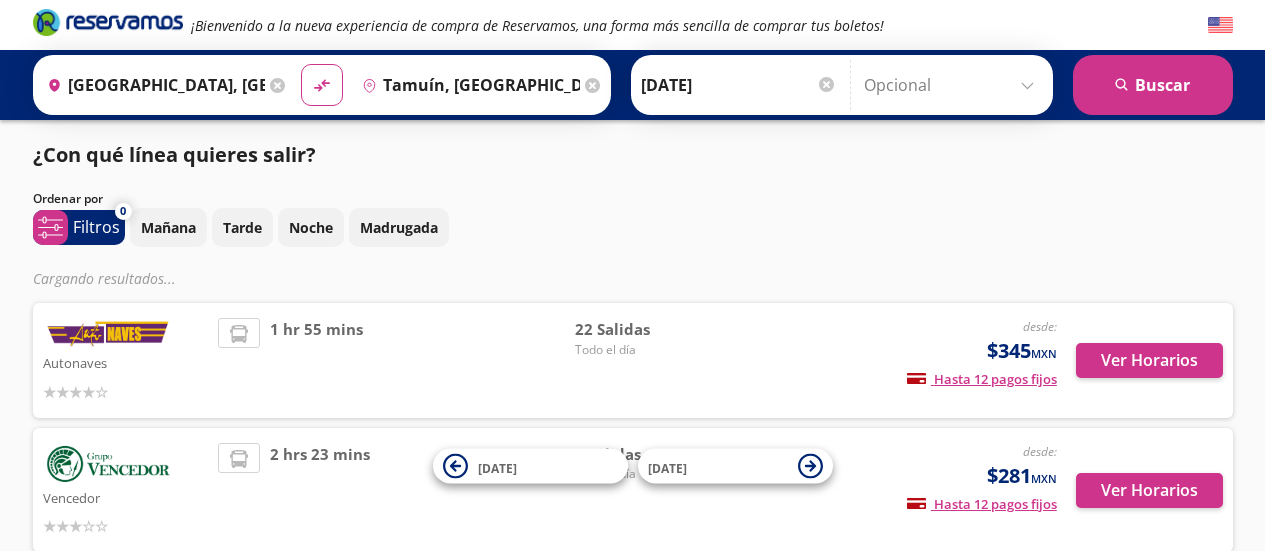 scroll, scrollTop: 0, scrollLeft: 0, axis: both 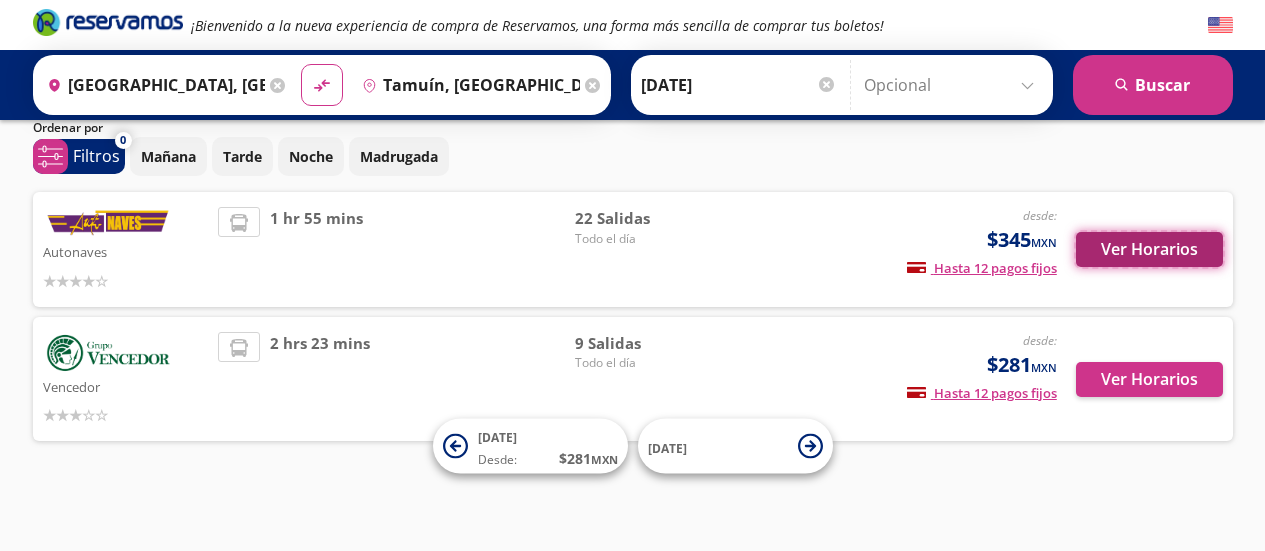 click on "Ver Horarios" at bounding box center (1149, 249) 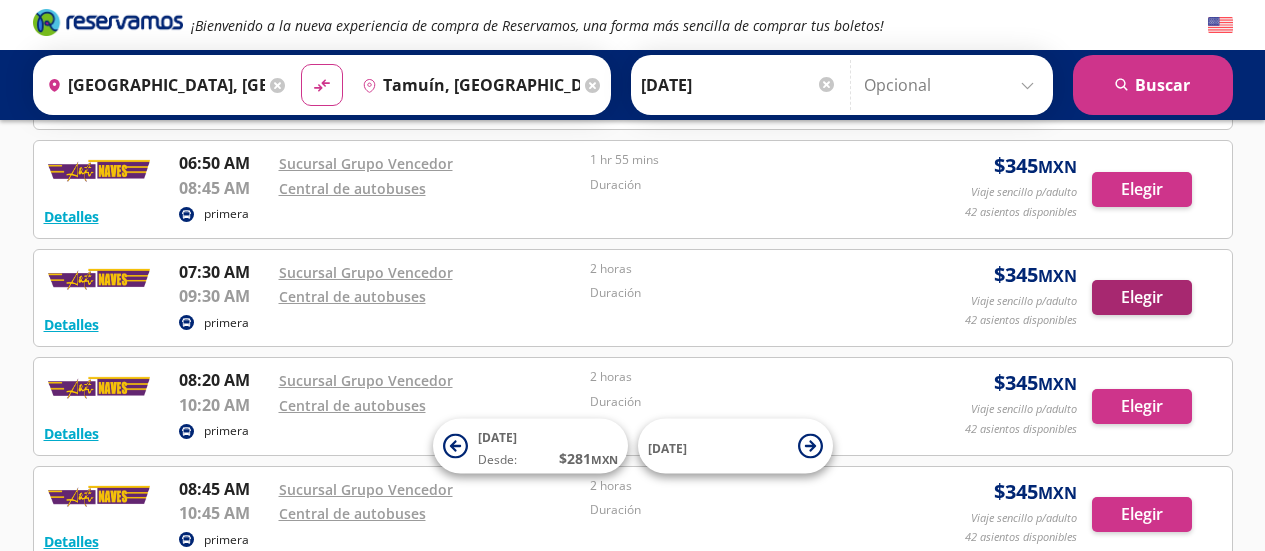 scroll, scrollTop: 318, scrollLeft: 0, axis: vertical 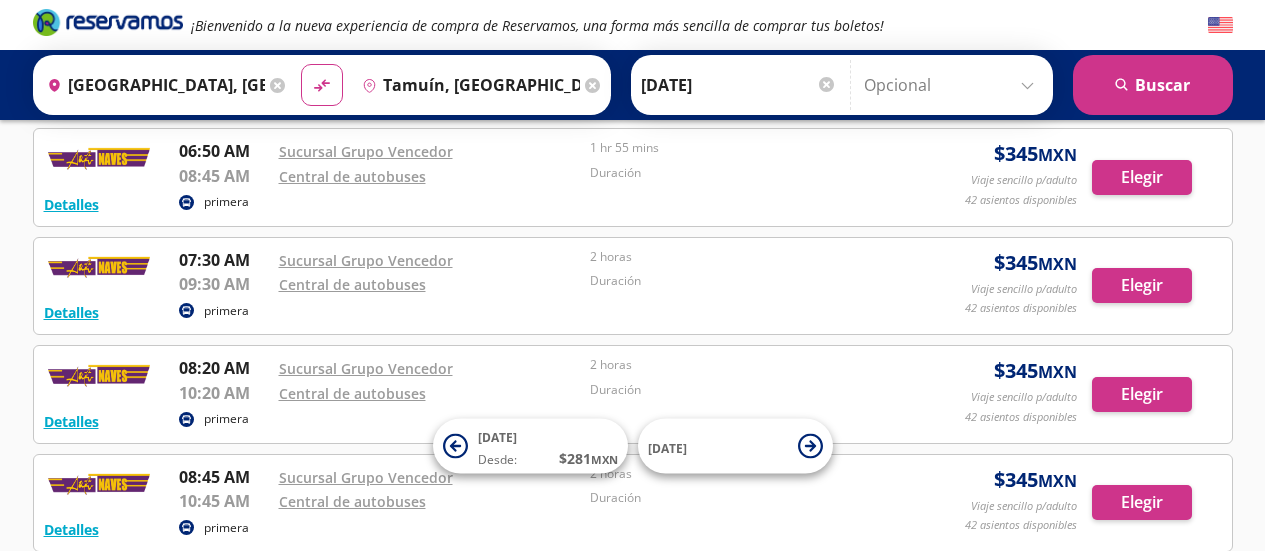 click on "10:20 AM" at bounding box center [224, 393] 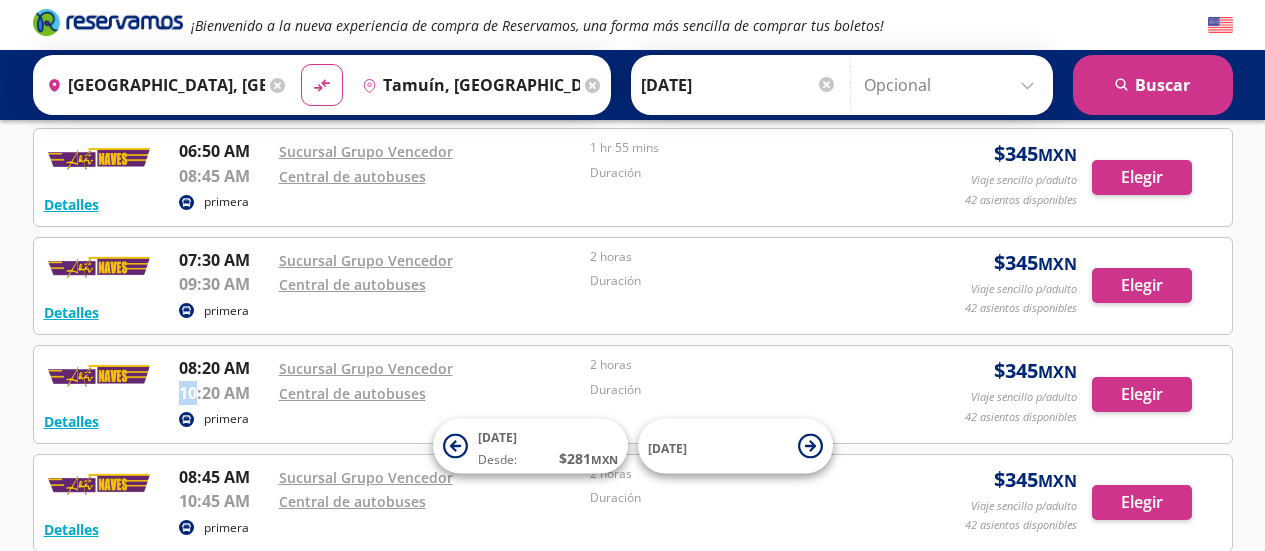 click on "10:20 AM" at bounding box center [224, 393] 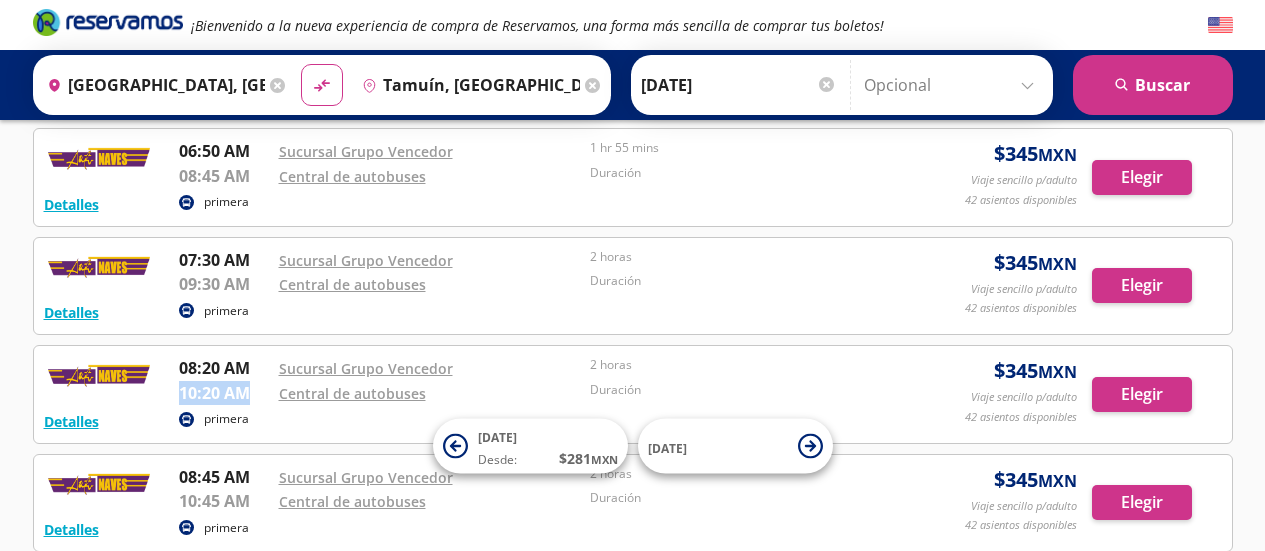 click on "10:20 AM" at bounding box center (224, 393) 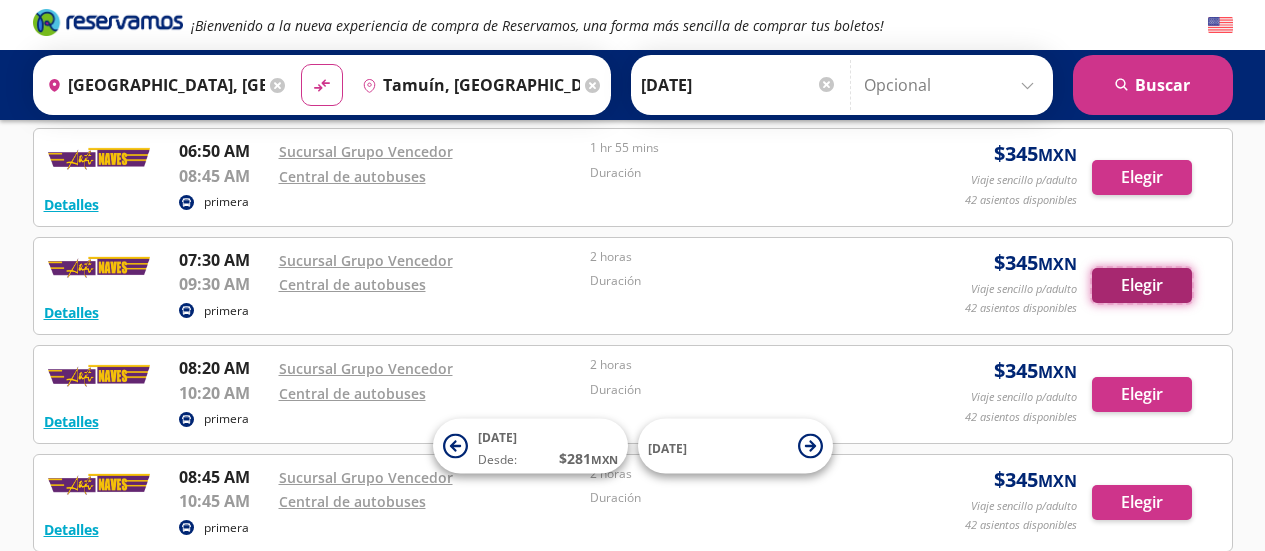 click on "Elegir" at bounding box center [1142, 285] 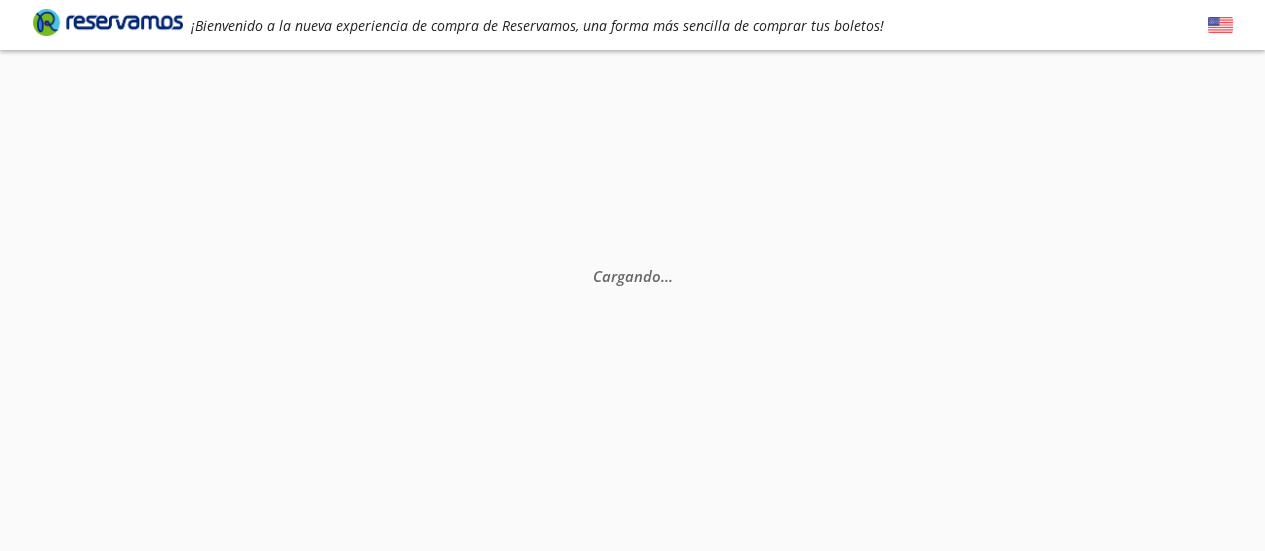 scroll, scrollTop: 0, scrollLeft: 0, axis: both 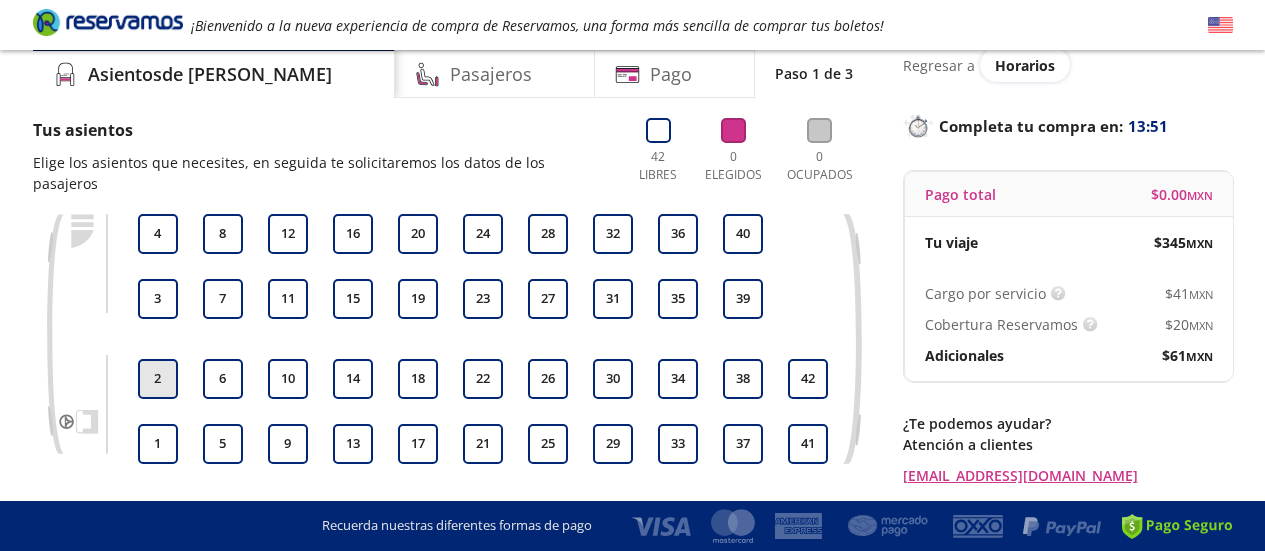 click on "2" at bounding box center (158, 379) 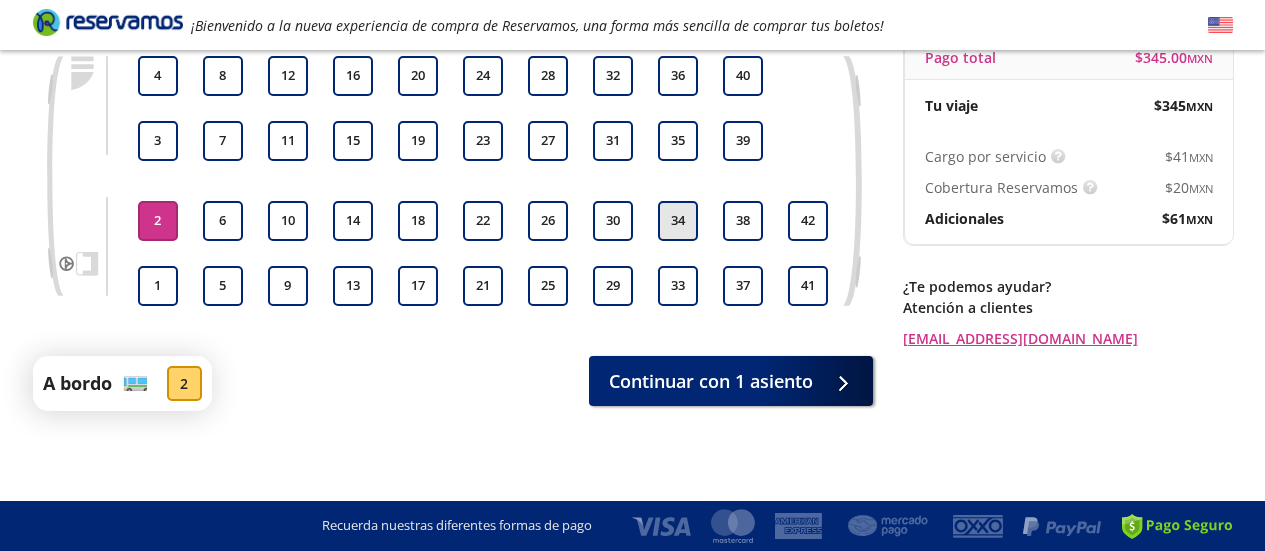 scroll, scrollTop: 0, scrollLeft: 0, axis: both 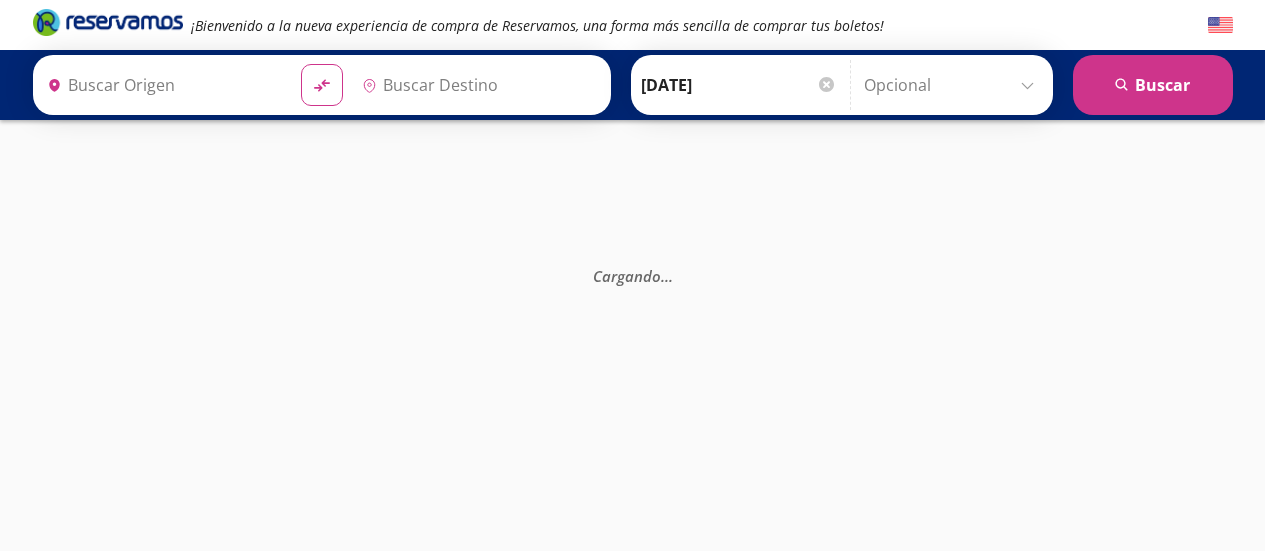 type on "Tamuín, [GEOGRAPHIC_DATA][PERSON_NAME]" 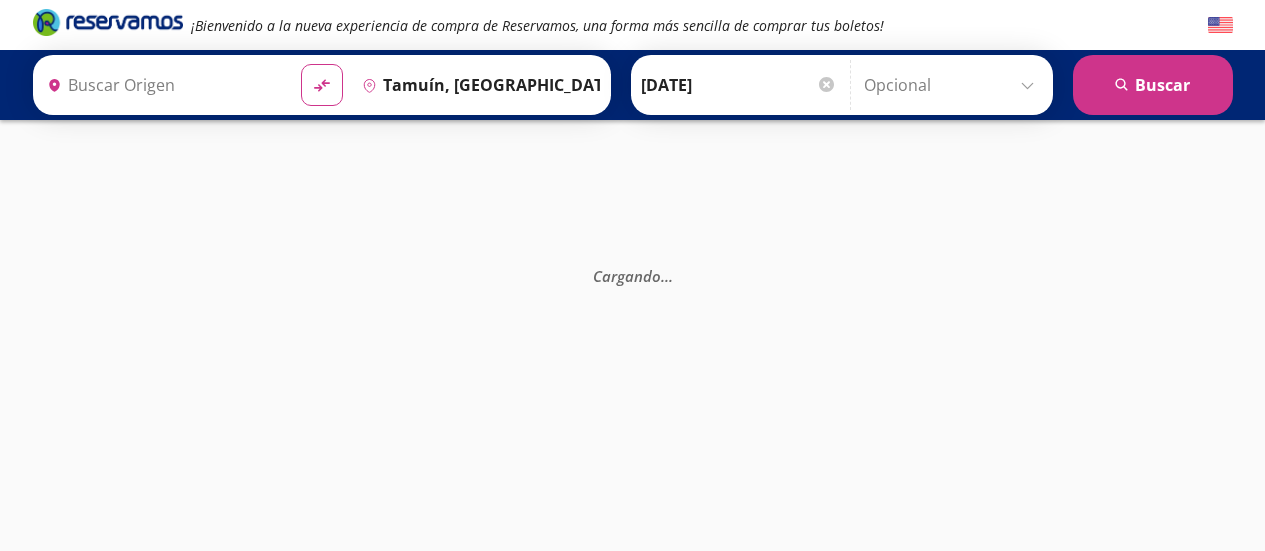 type on "[GEOGRAPHIC_DATA], [GEOGRAPHIC_DATA]" 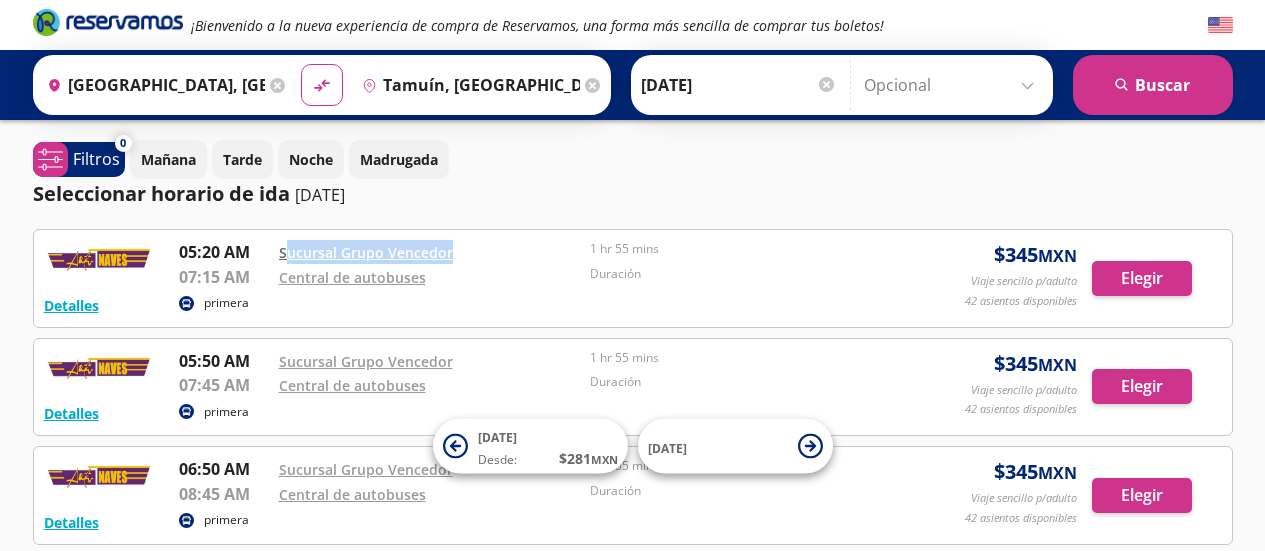 drag, startPoint x: 463, startPoint y: 253, endPoint x: 283, endPoint y: 256, distance: 180.025 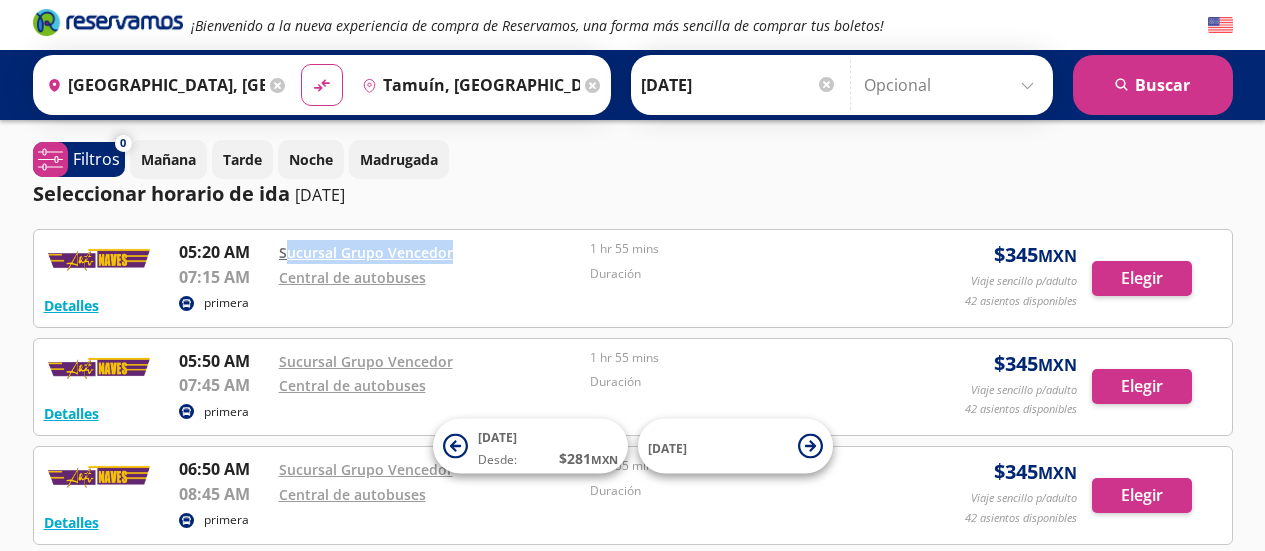 click on "Sucursal Grupo Vencedor" at bounding box center [430, 252] 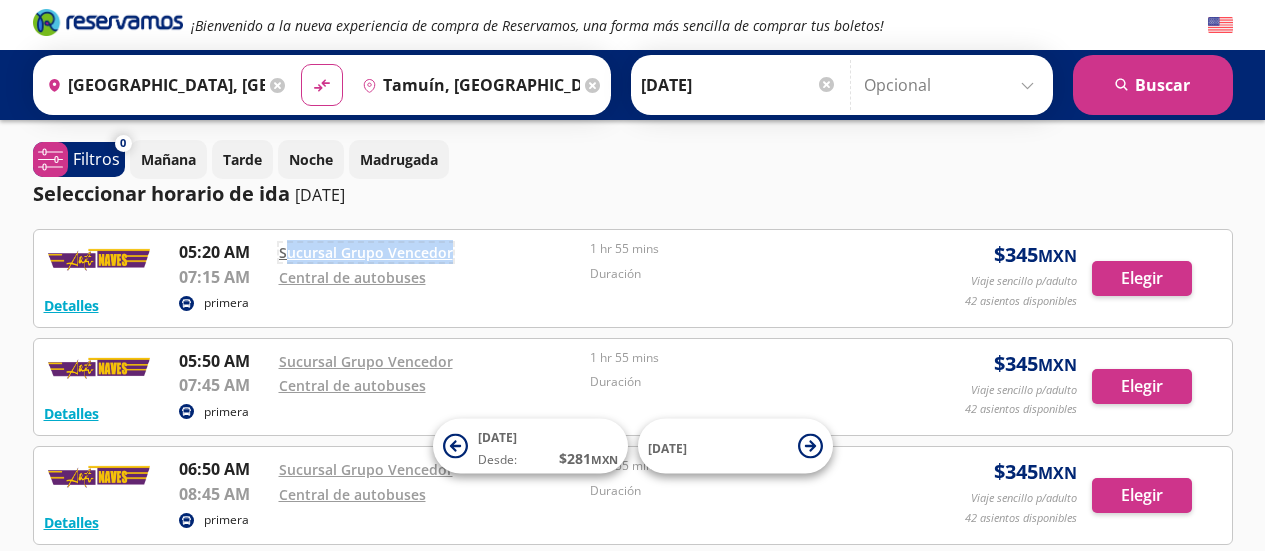 click on "Sucursal Grupo Vencedor" at bounding box center (366, 252) 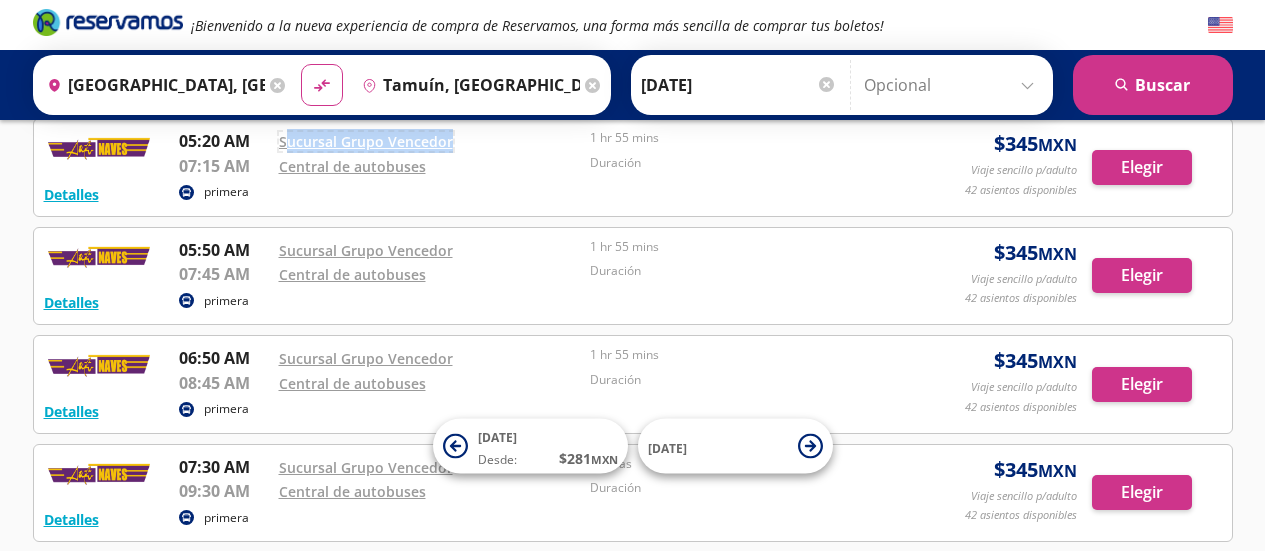 scroll, scrollTop: 112, scrollLeft: 0, axis: vertical 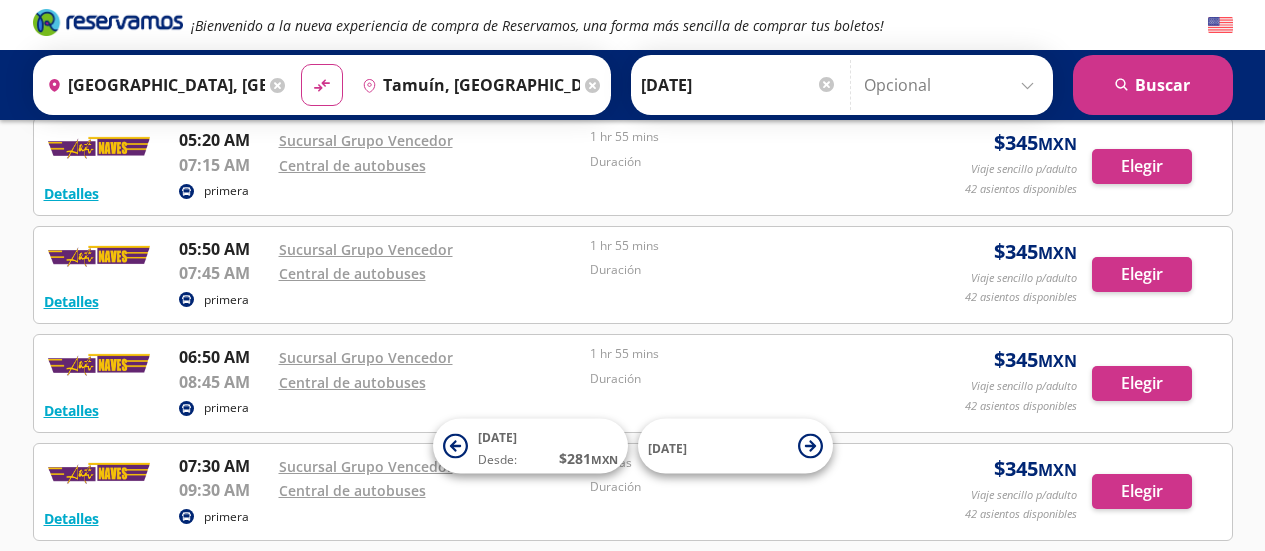 click on "Central de autobuses" at bounding box center (430, 273) 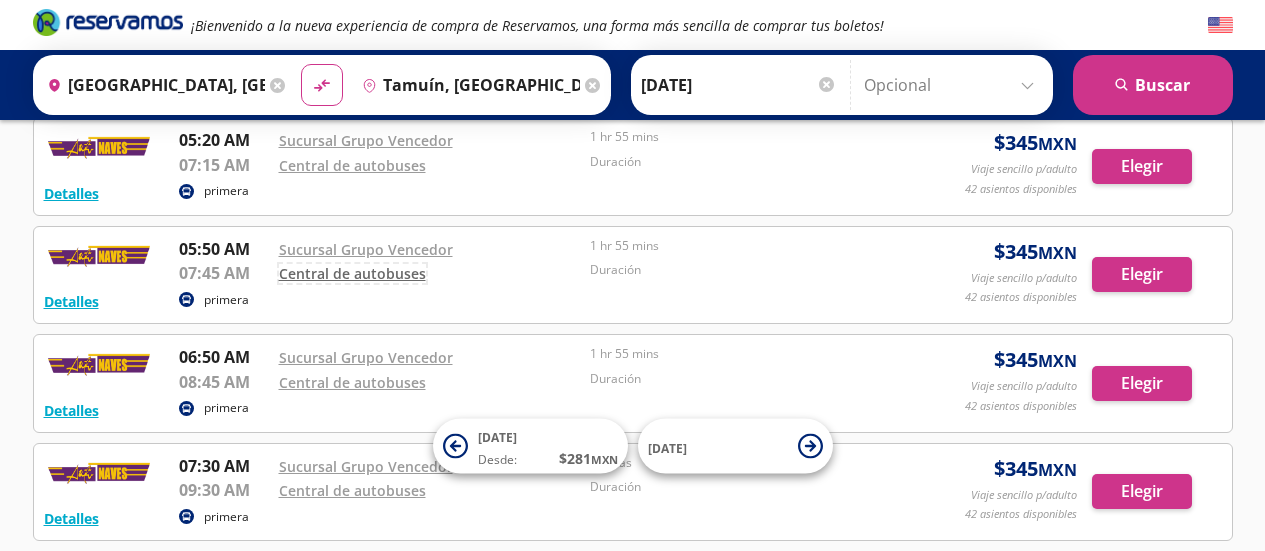 click on "Central de autobuses" at bounding box center [352, 273] 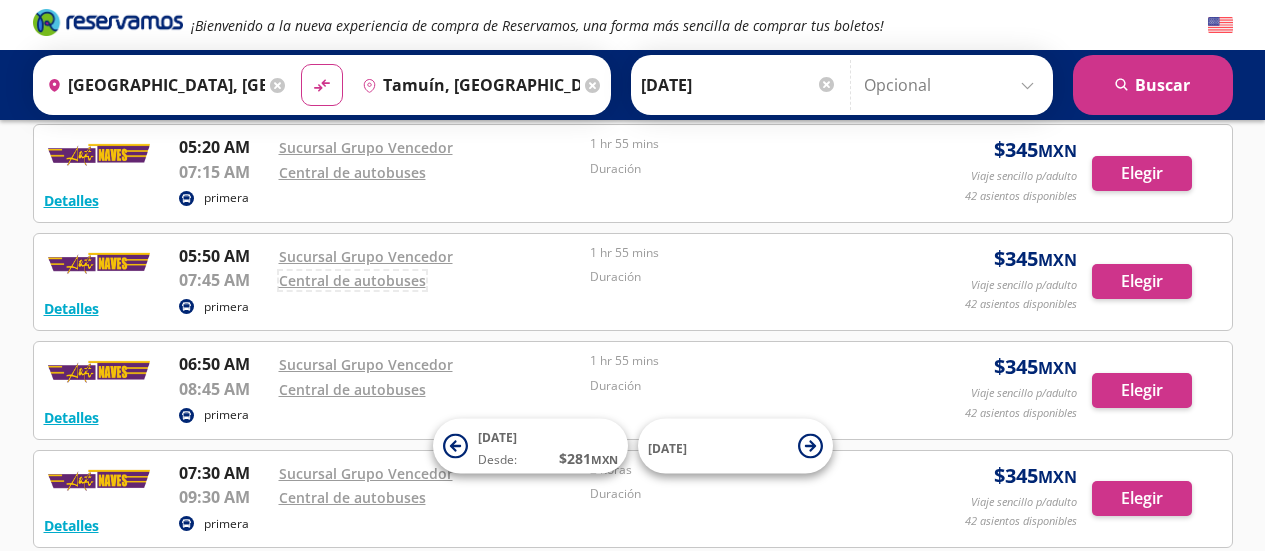 scroll, scrollTop: 102, scrollLeft: 0, axis: vertical 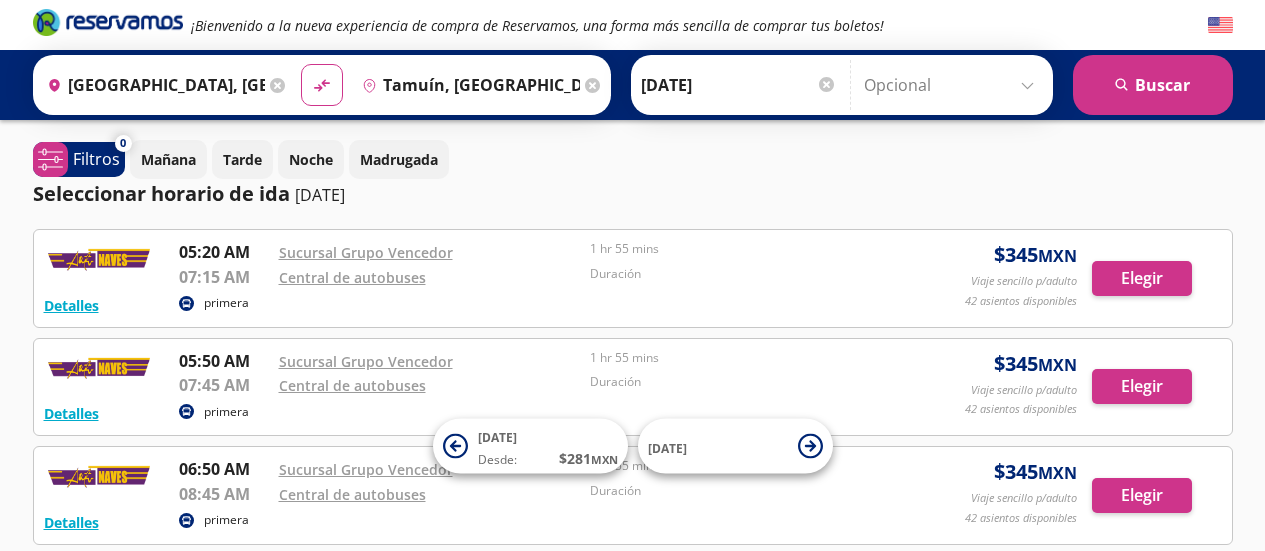 click 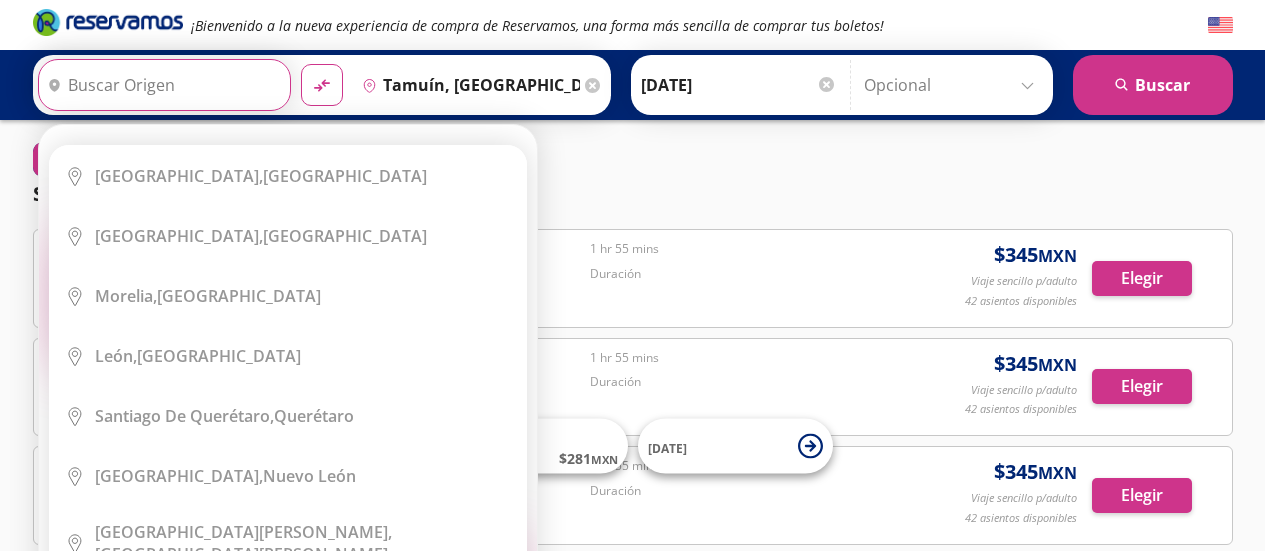 type 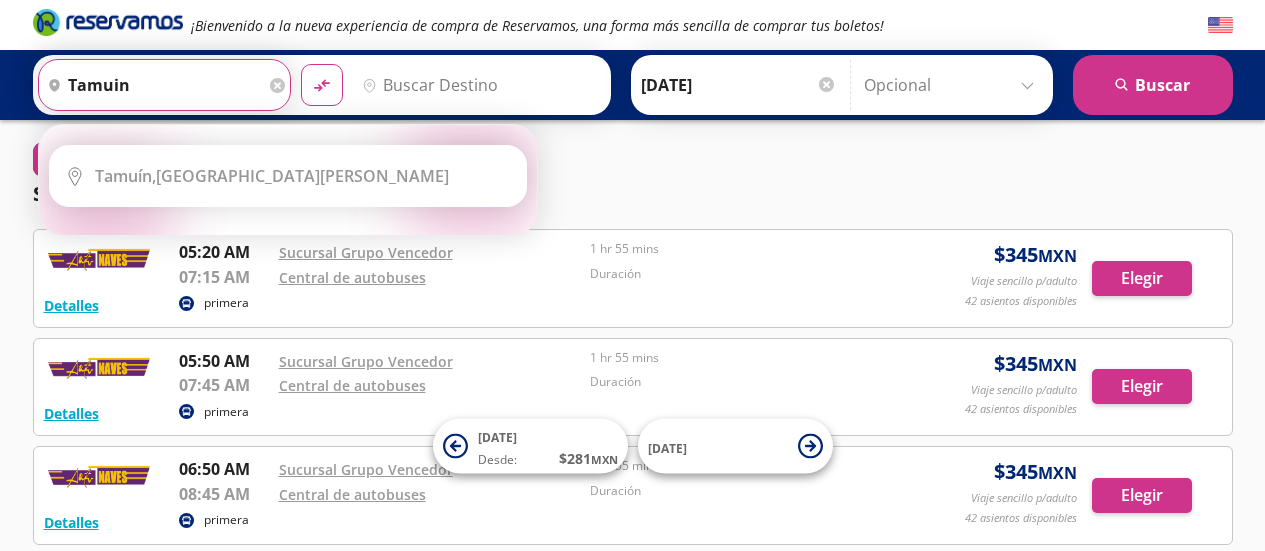click on "material-symbols:compare-arrows-rounded" at bounding box center (322, 85) 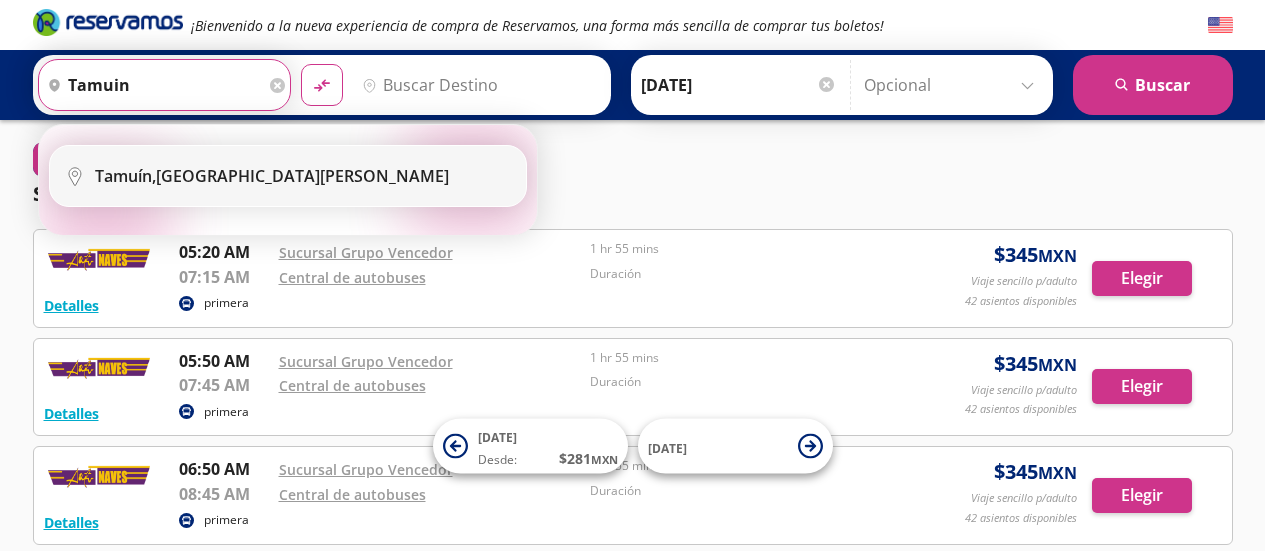 click on "Tamuín,  San Luis Potosí" at bounding box center (272, 176) 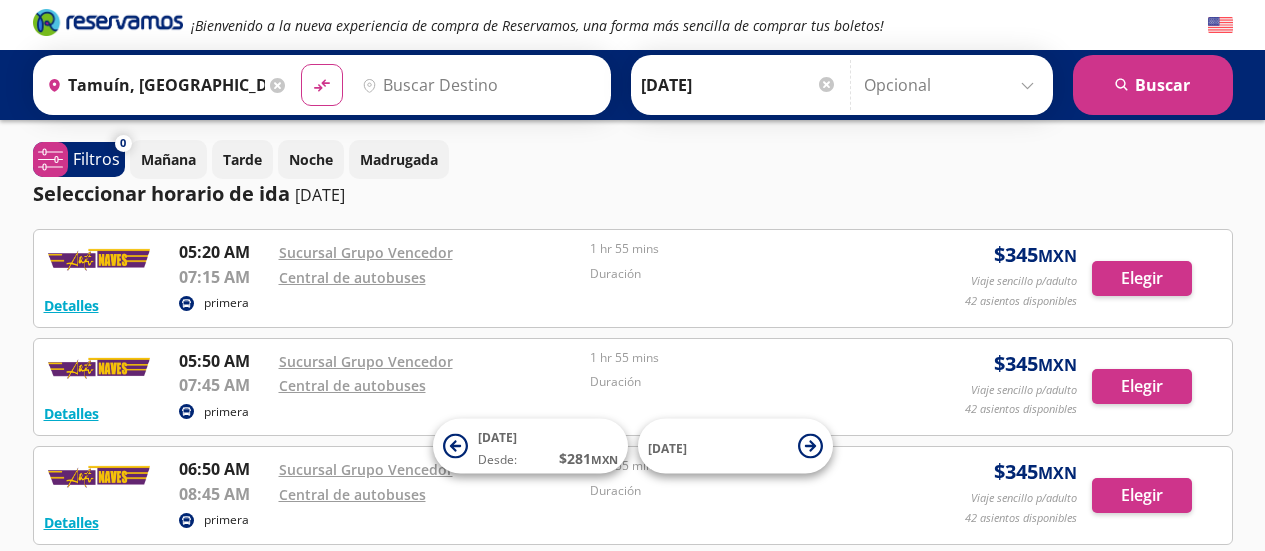 click on "Destino" at bounding box center (477, 85) 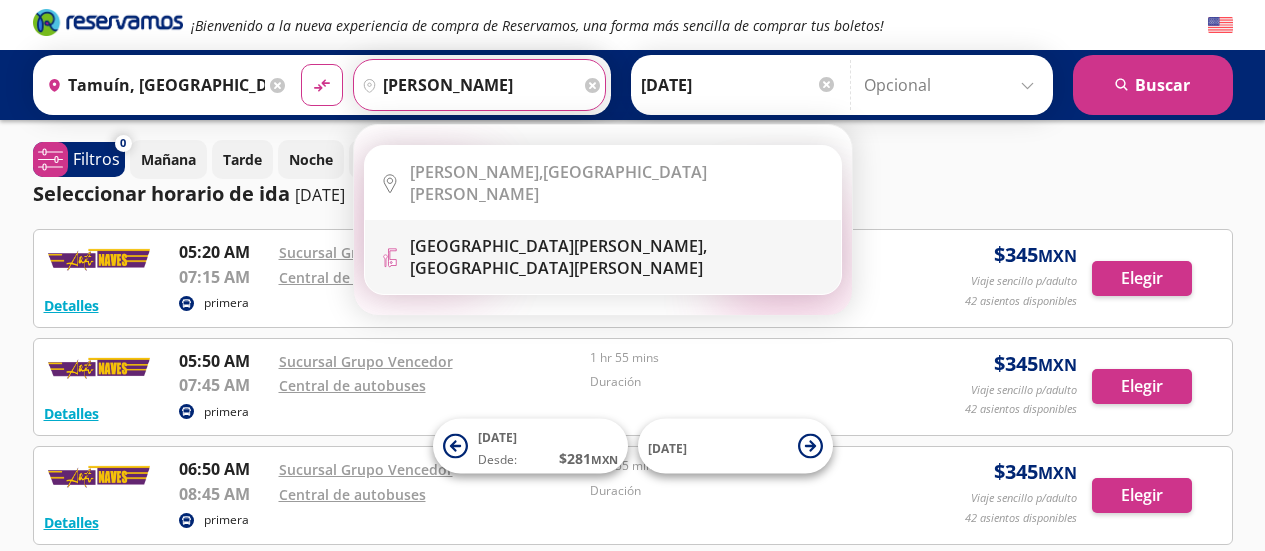 click on "Terminal Icon" at bounding box center [603, 257] 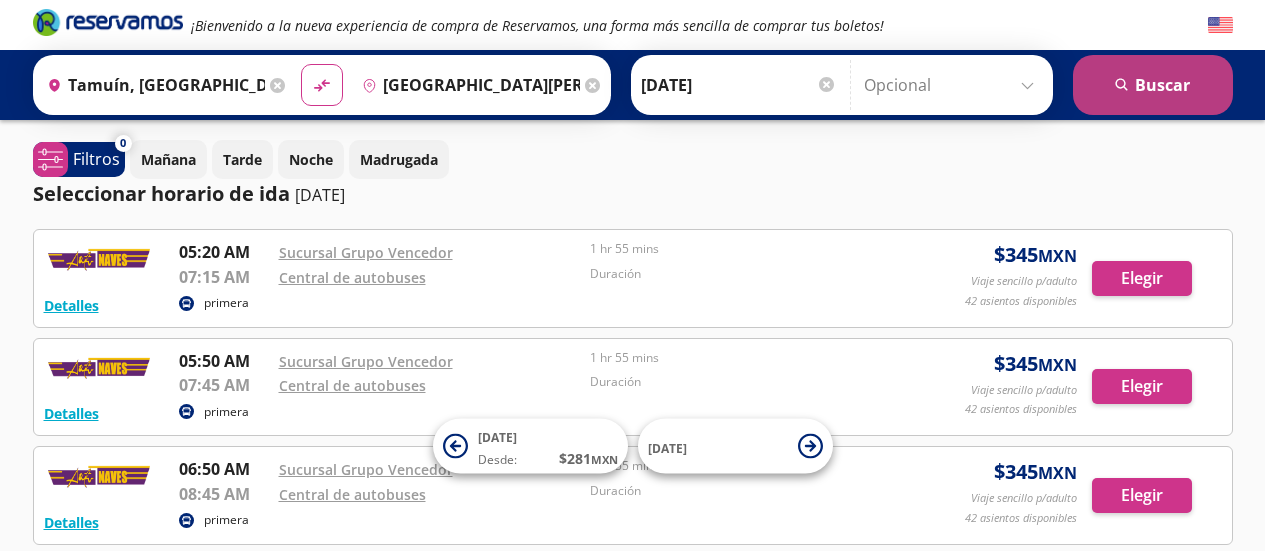 click on "search
Buscar" at bounding box center [1153, 85] 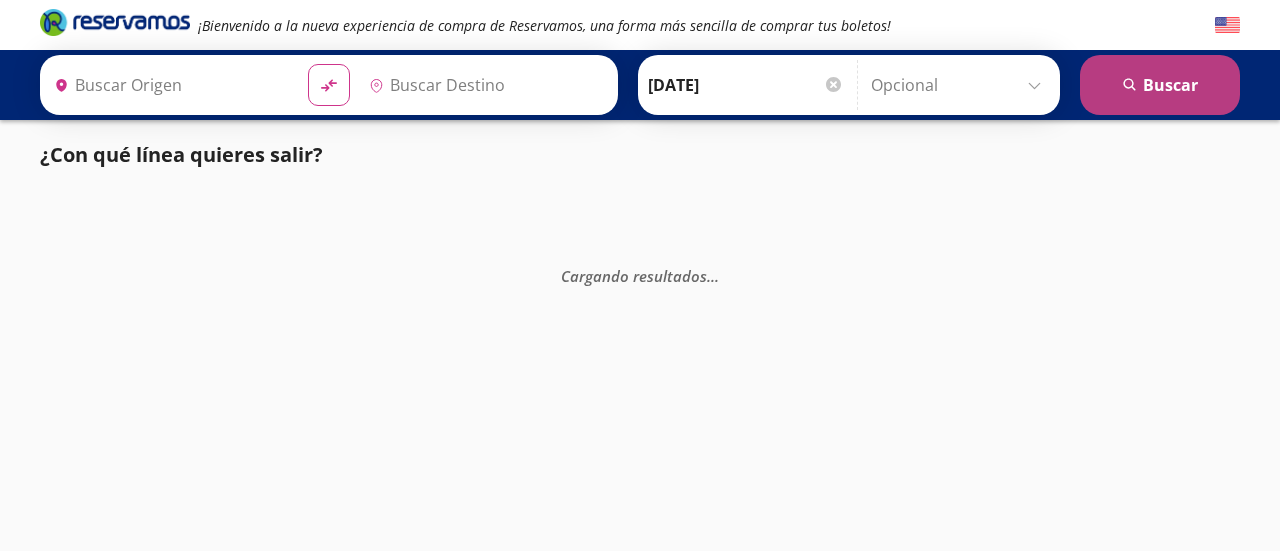 type on "Ciudad Valles, San Luis Potosí" 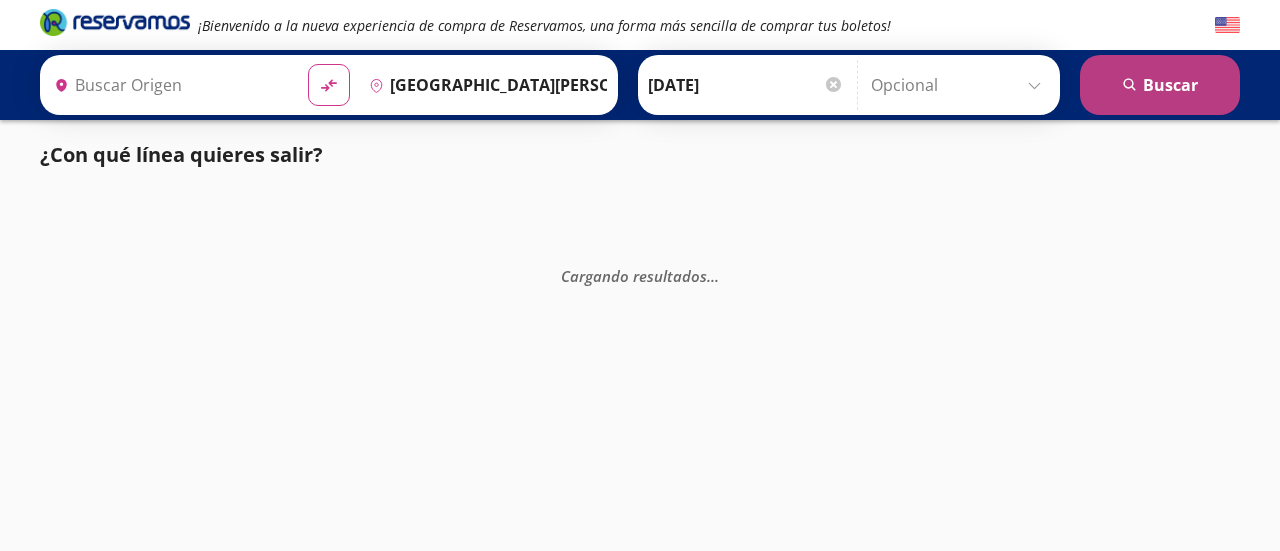 type on "Tamuín, [GEOGRAPHIC_DATA][PERSON_NAME]" 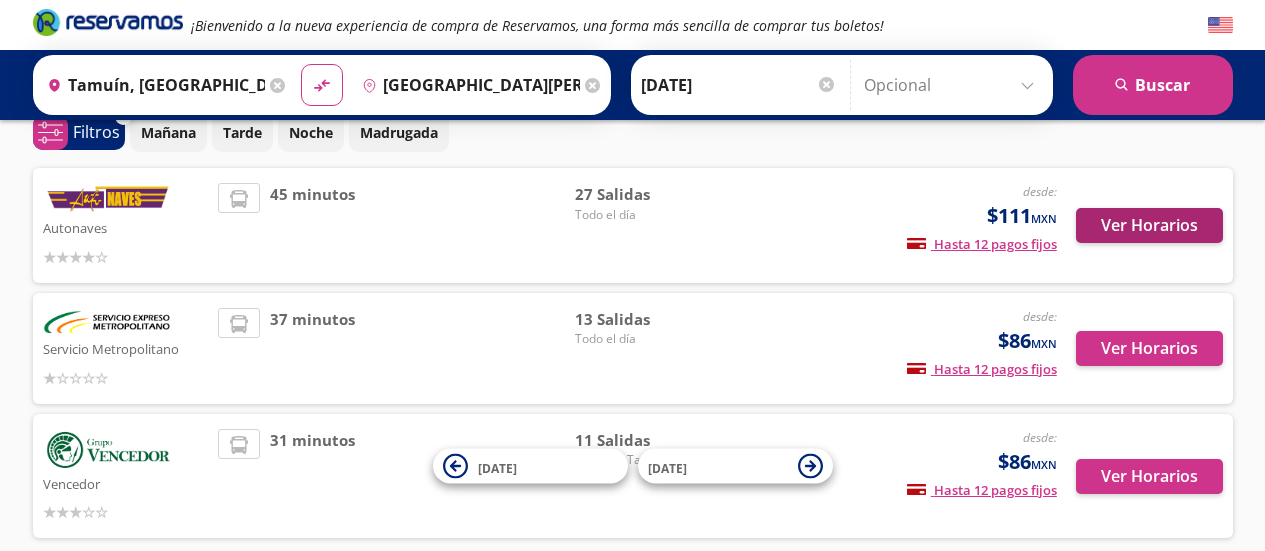 scroll, scrollTop: 52, scrollLeft: 0, axis: vertical 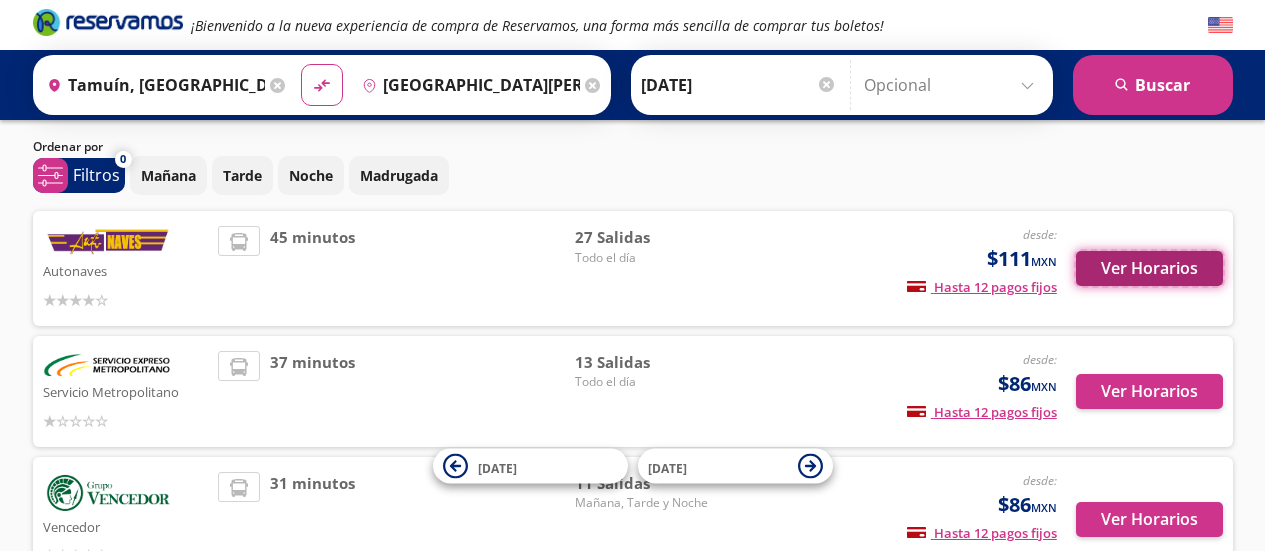 click on "Ver Horarios" at bounding box center [1149, 268] 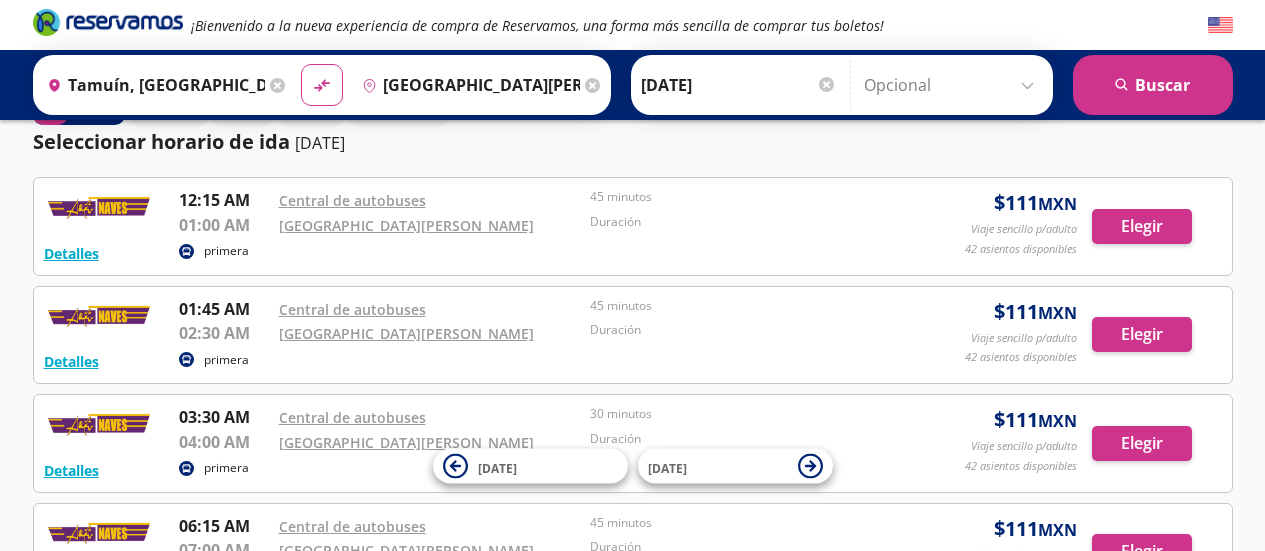 scroll, scrollTop: 0, scrollLeft: 0, axis: both 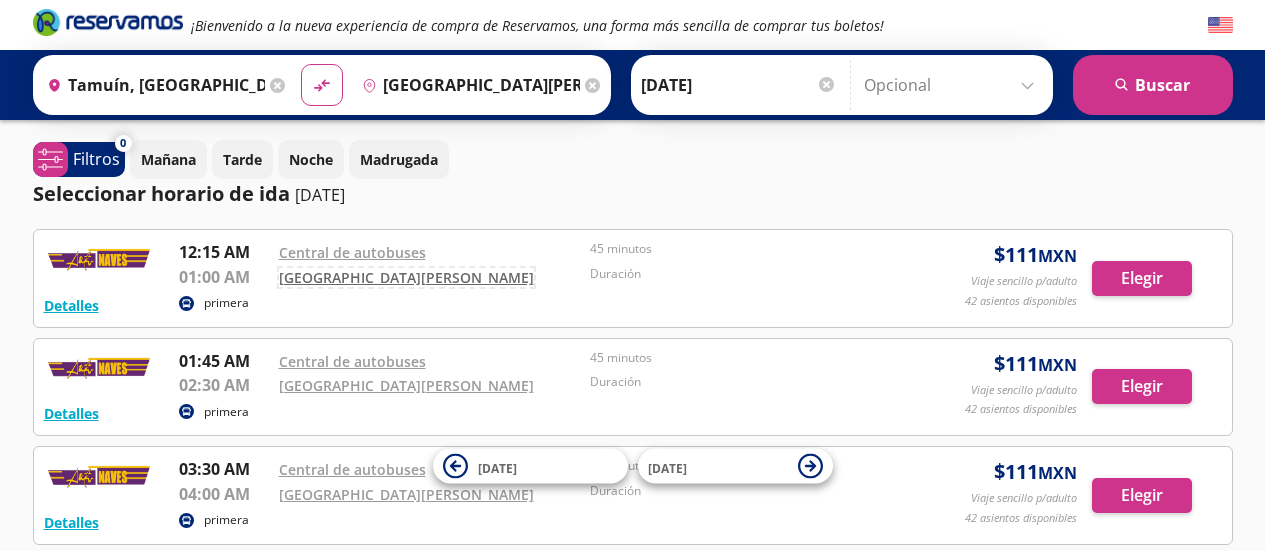 click on "Ciudad Valles" at bounding box center [406, 277] 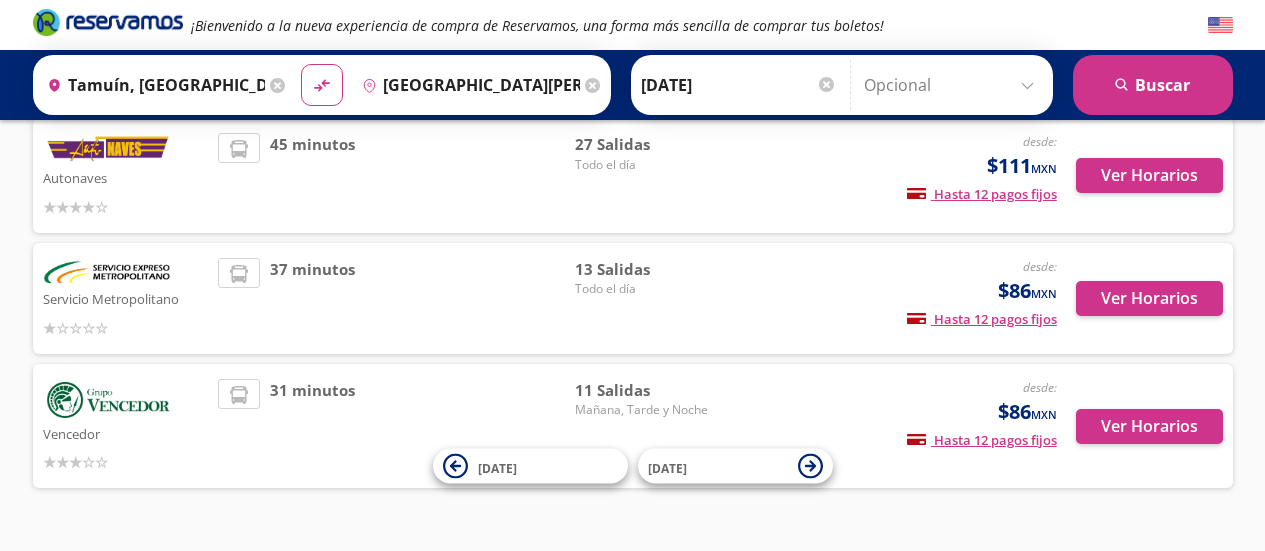scroll, scrollTop: 146, scrollLeft: 0, axis: vertical 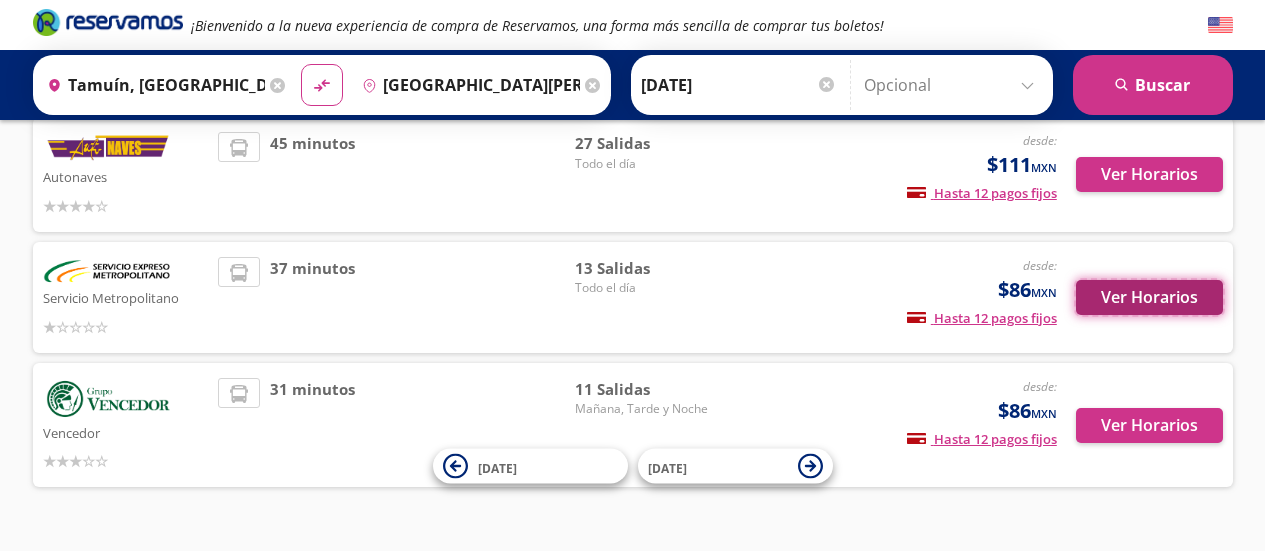 click on "Ver Horarios" at bounding box center (1149, 297) 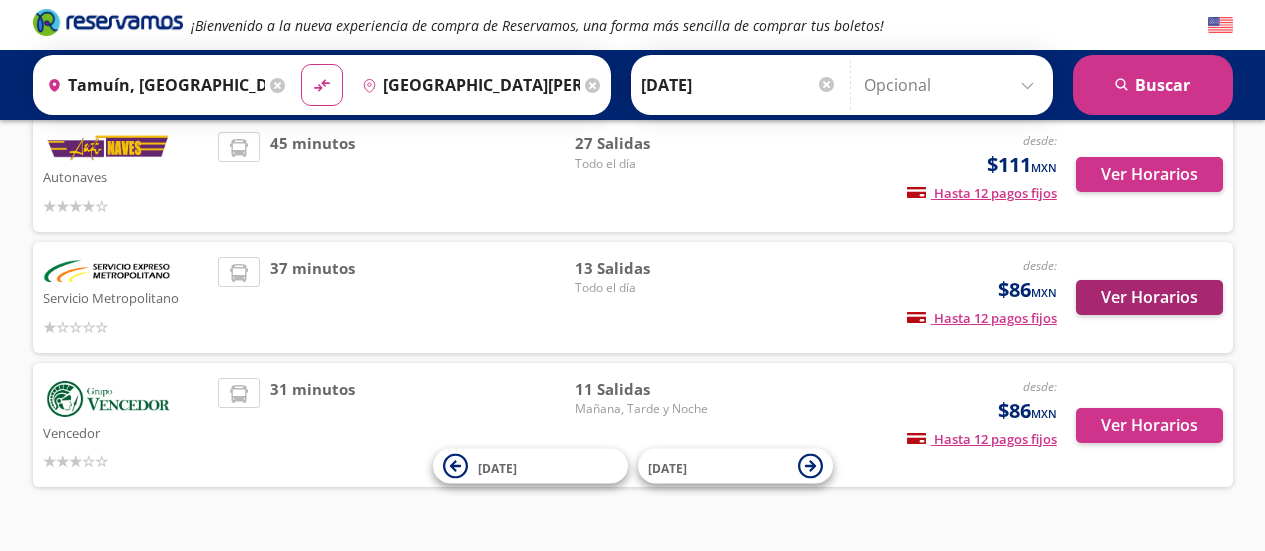 scroll, scrollTop: 0, scrollLeft: 0, axis: both 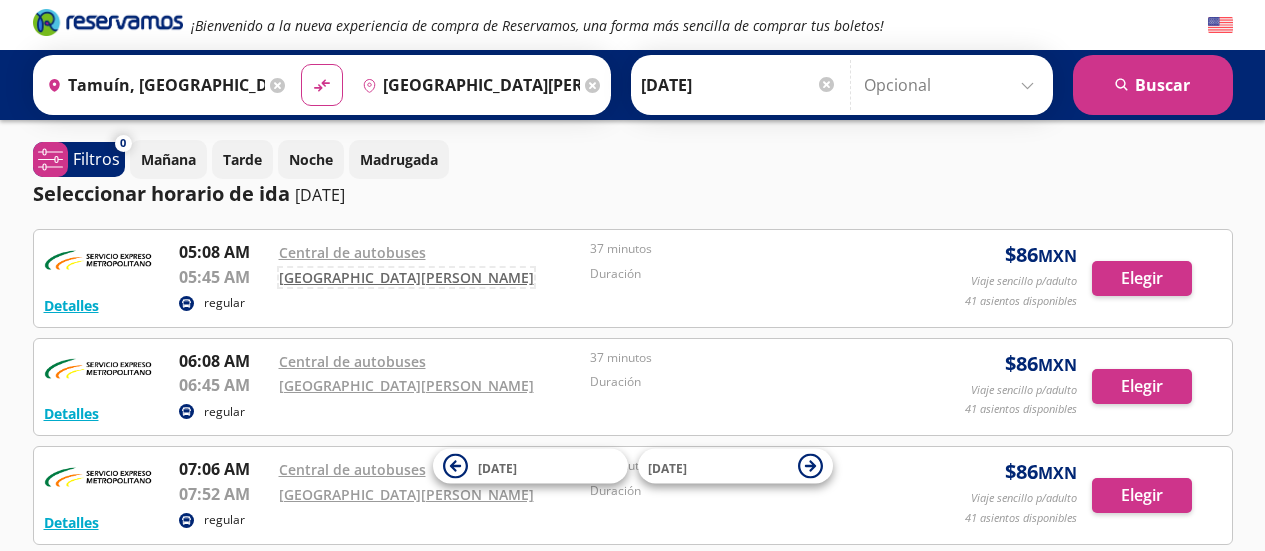 click on "Ciudad Valles" at bounding box center [406, 277] 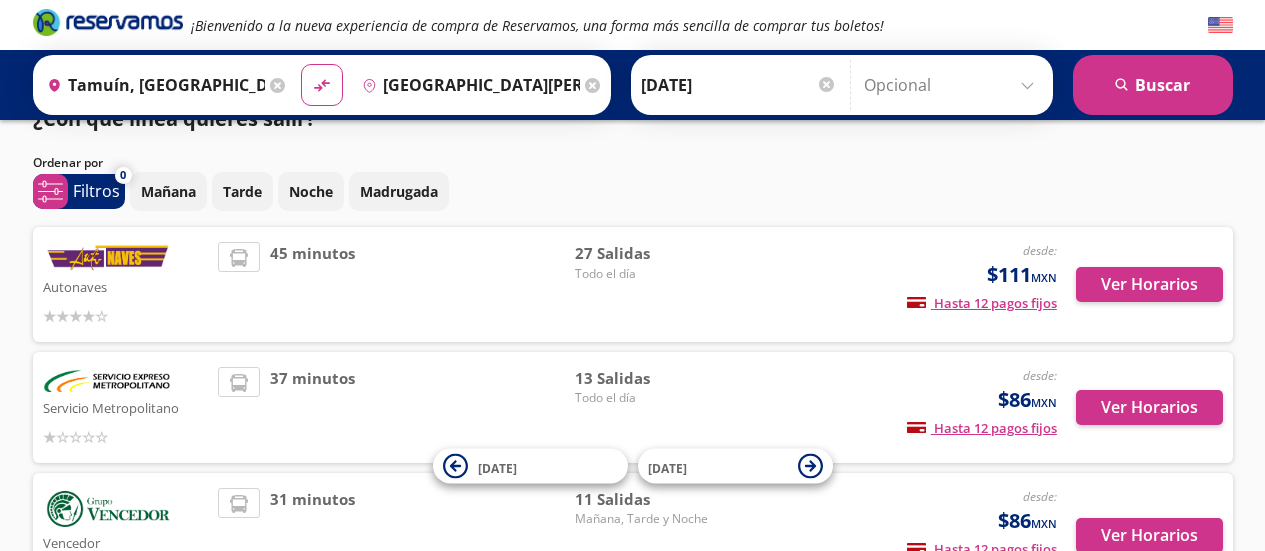 scroll, scrollTop: 146, scrollLeft: 0, axis: vertical 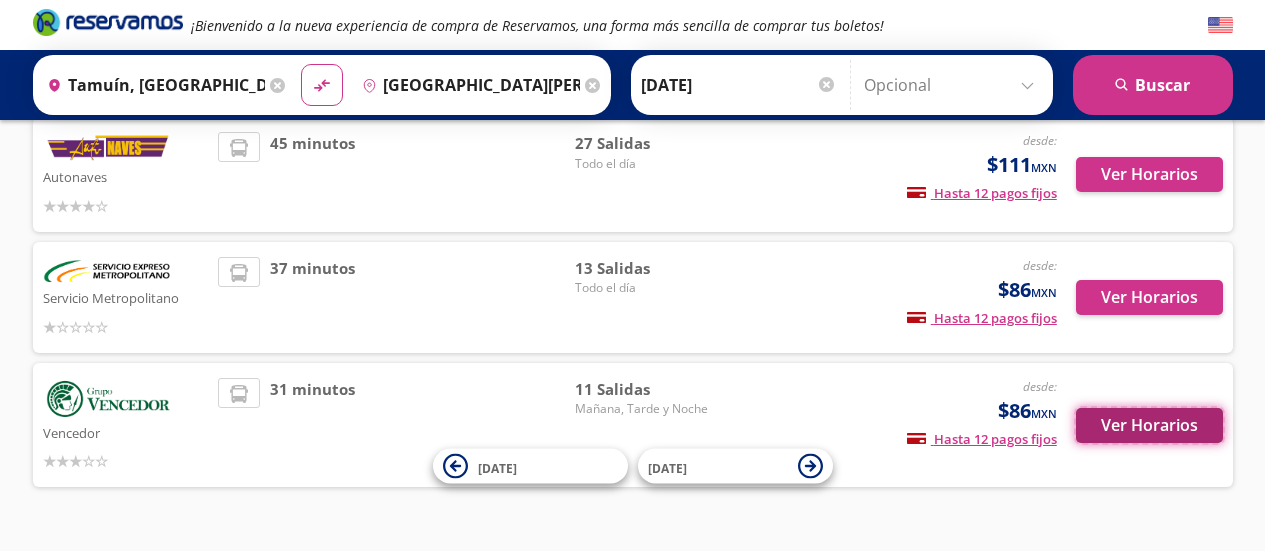 click on "Ver Horarios" at bounding box center (1149, 425) 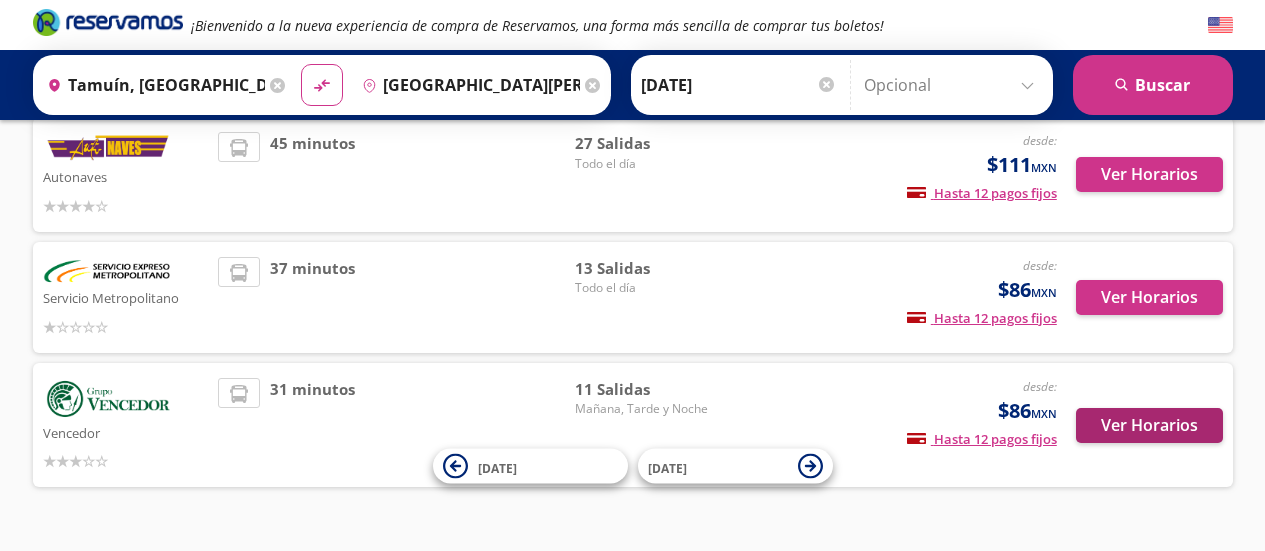 scroll, scrollTop: 0, scrollLeft: 0, axis: both 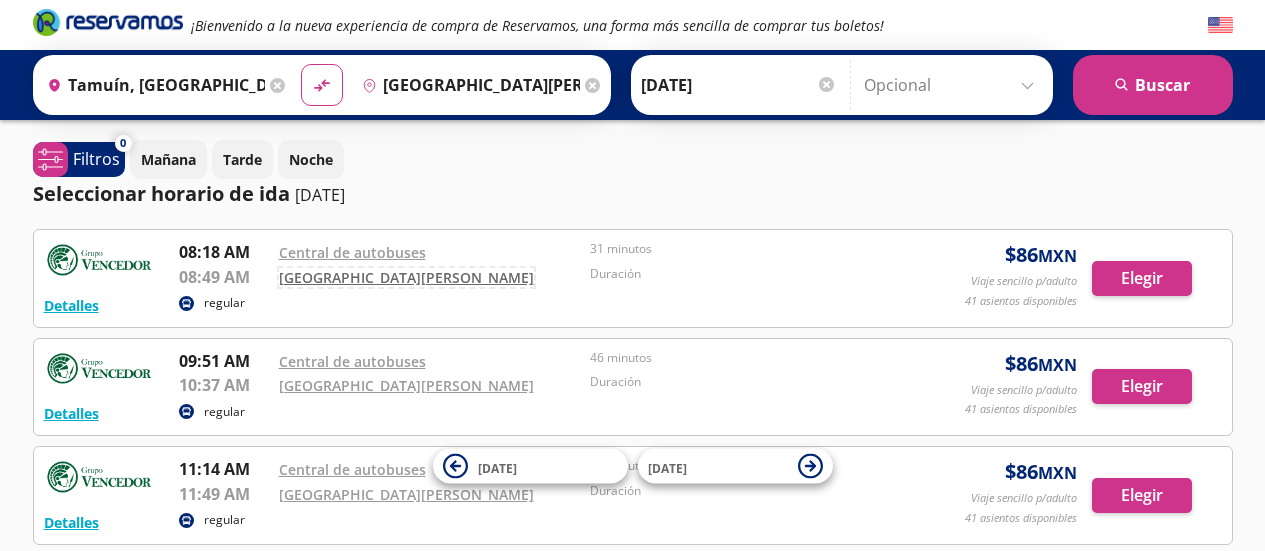 click on "Ciudad Valles" at bounding box center (406, 277) 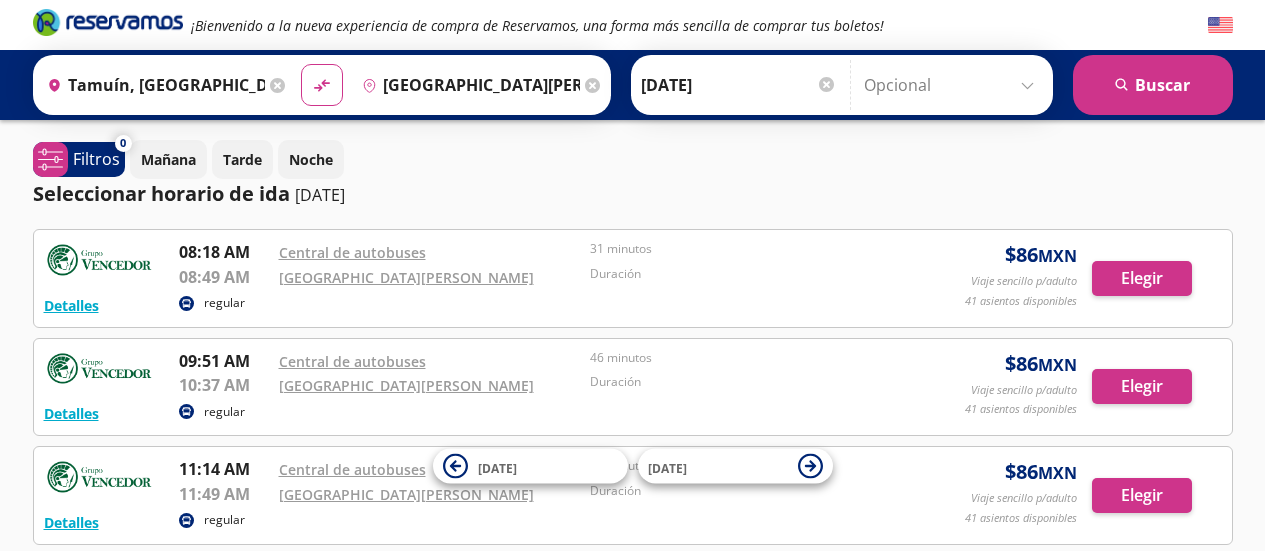 click on "Seleccionar horario de ida  22-jul-25" at bounding box center (633, 194) 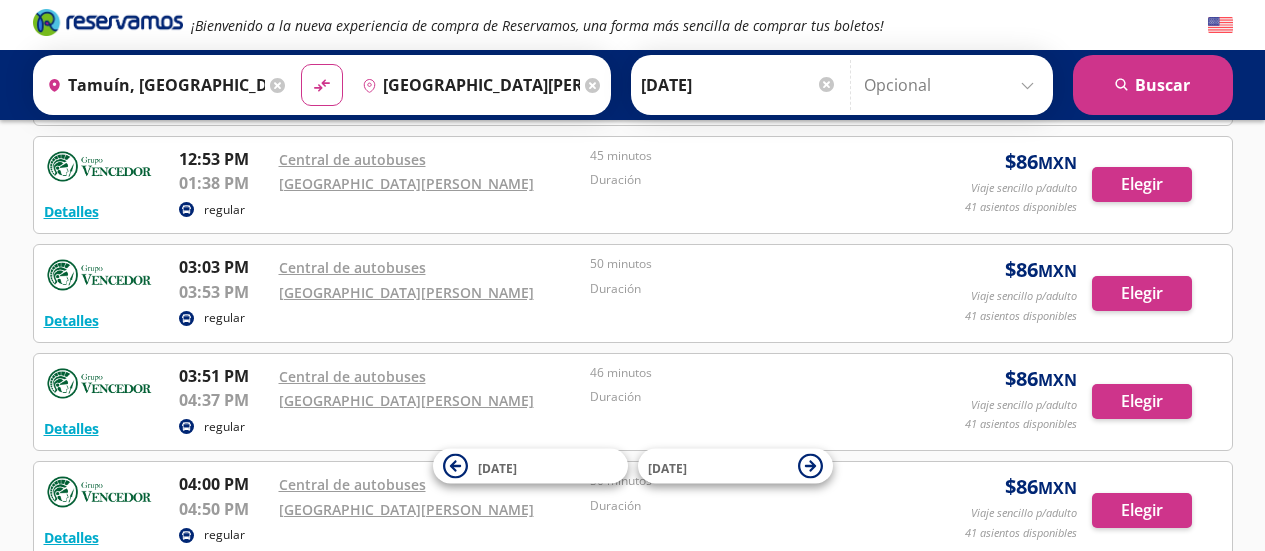 scroll, scrollTop: 0, scrollLeft: 0, axis: both 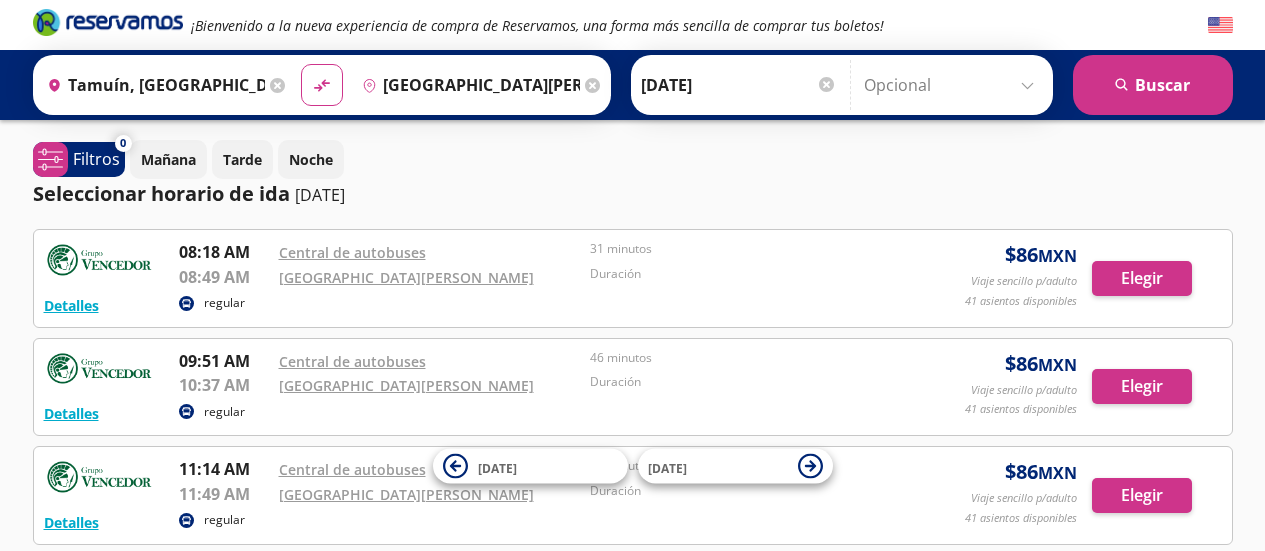 click on "Mañana Tarde Noche" at bounding box center (681, 159) 